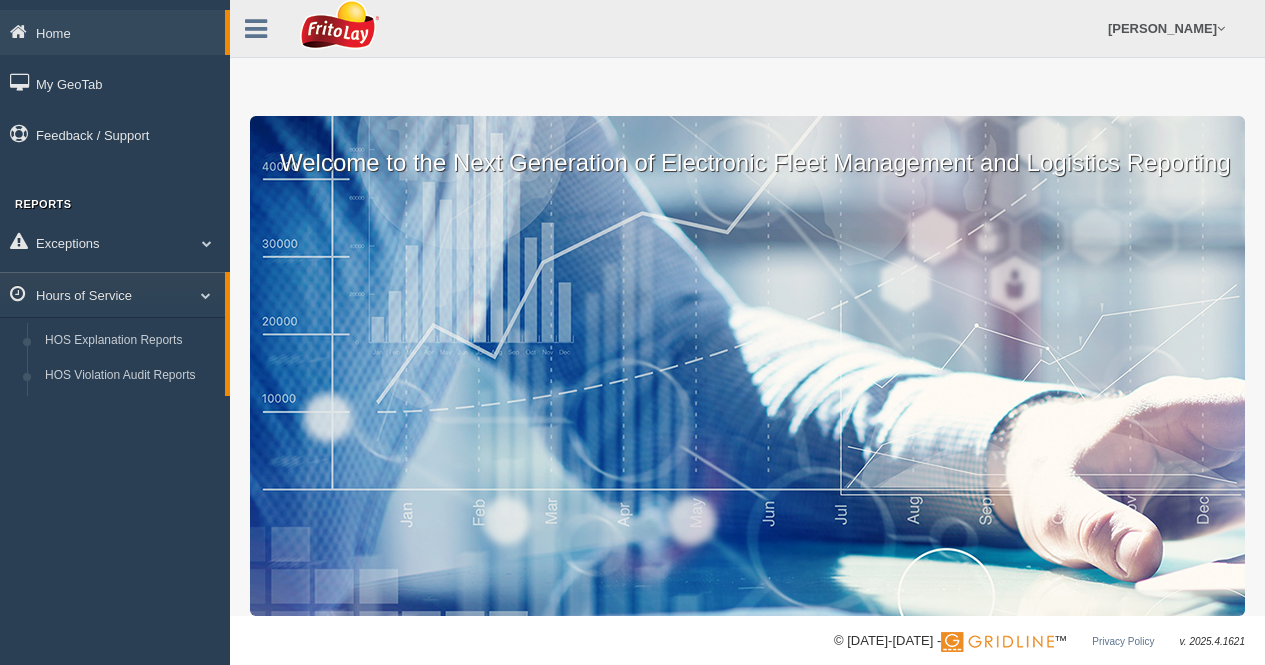scroll, scrollTop: 0, scrollLeft: 0, axis: both 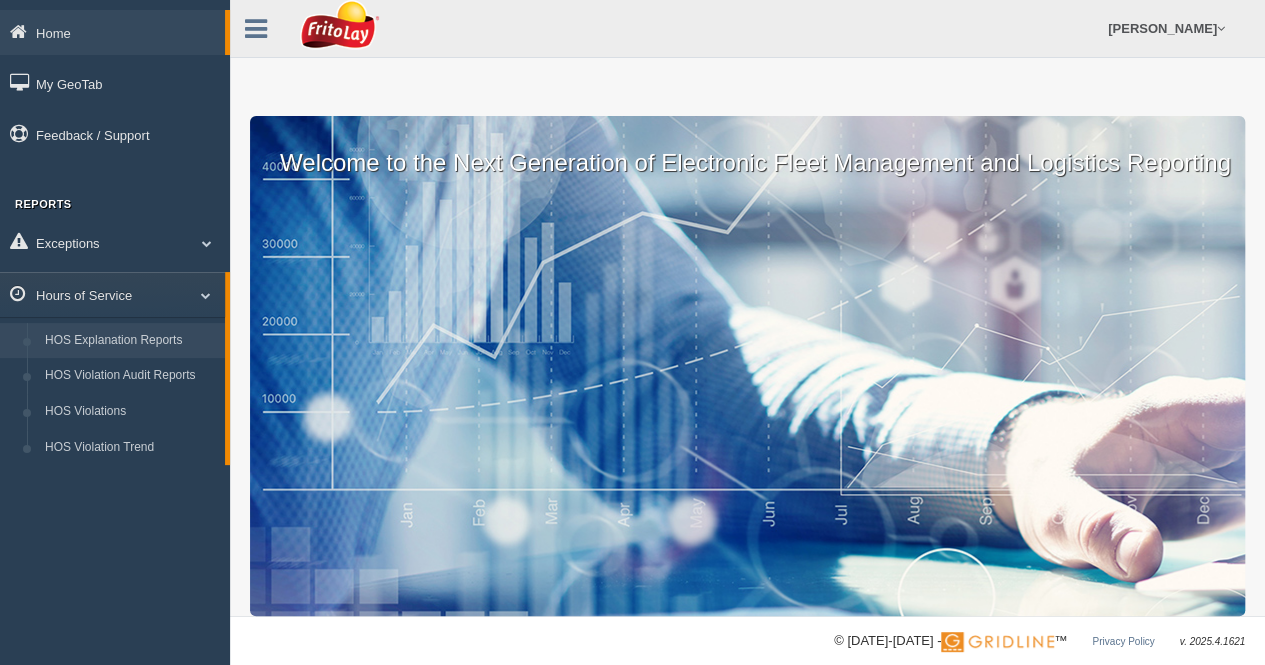 click on "HOS Explanation Reports" at bounding box center (130, 341) 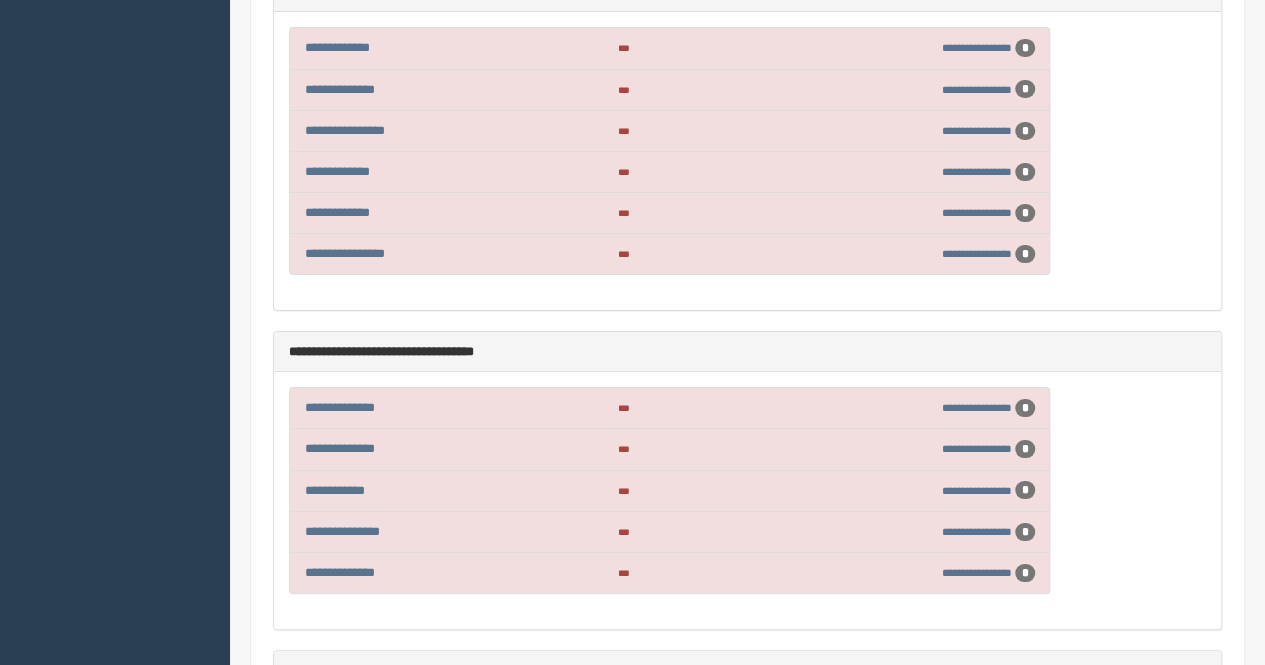 scroll, scrollTop: 3700, scrollLeft: 0, axis: vertical 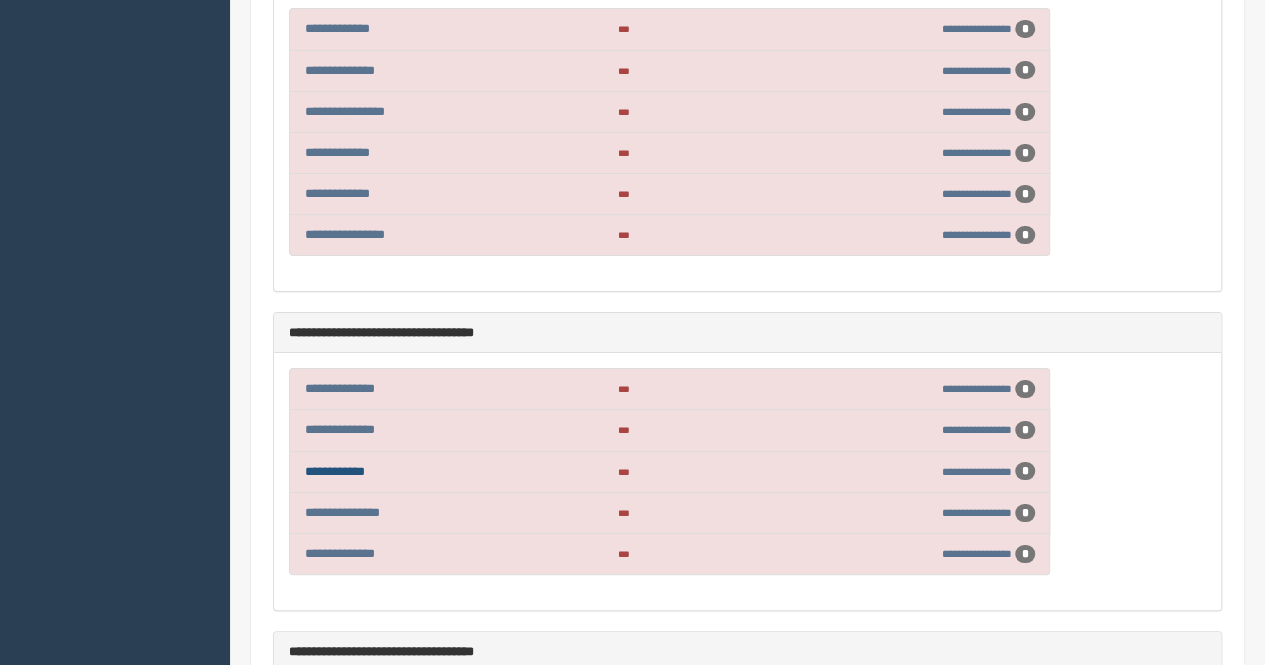 click on "**********" at bounding box center (335, 471) 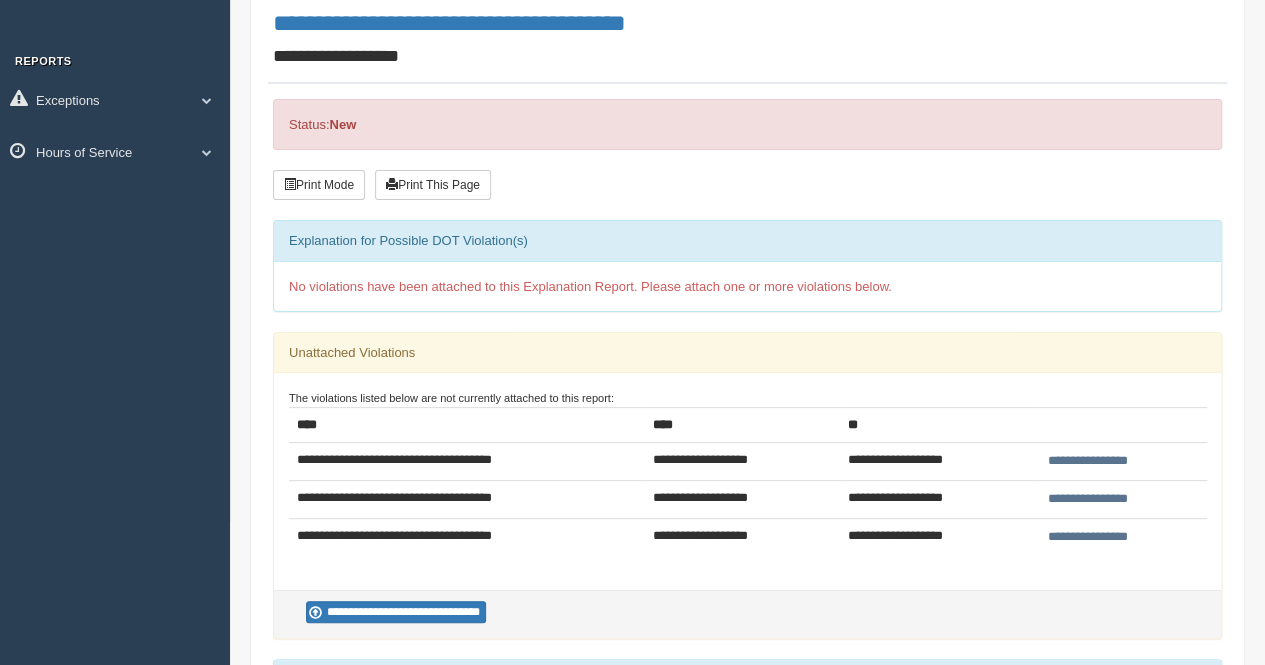 scroll, scrollTop: 300, scrollLeft: 0, axis: vertical 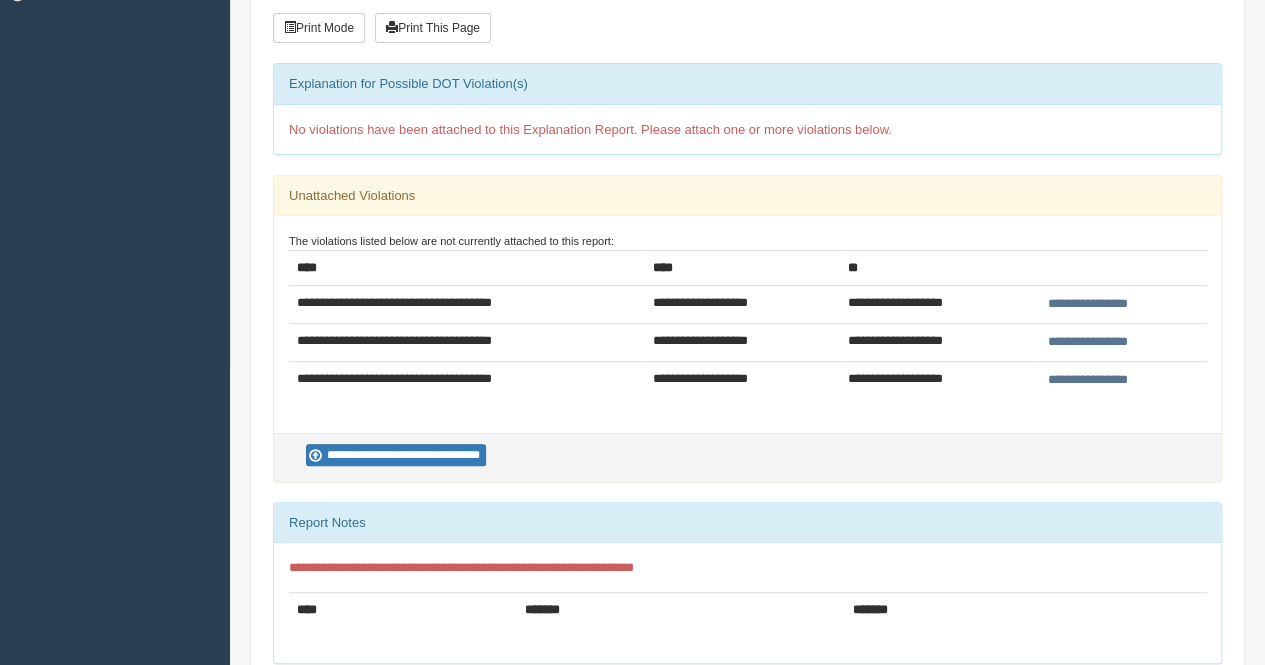click on "**********" at bounding box center (1088, 304) 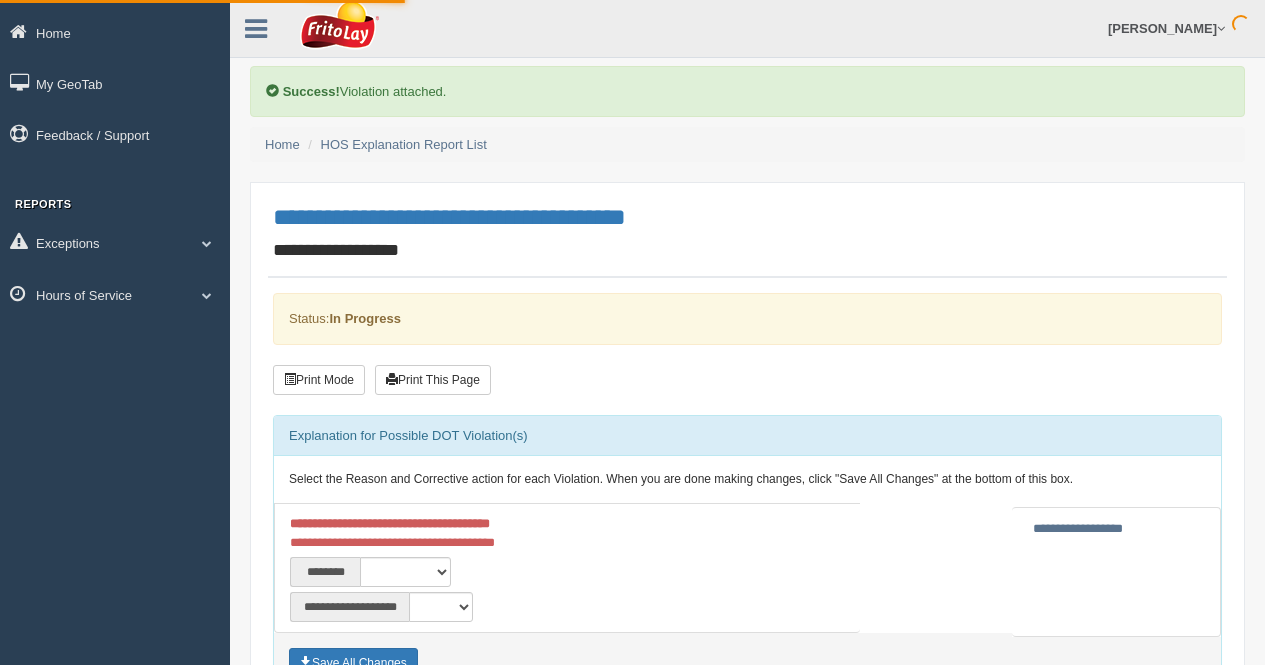 scroll, scrollTop: 0, scrollLeft: 0, axis: both 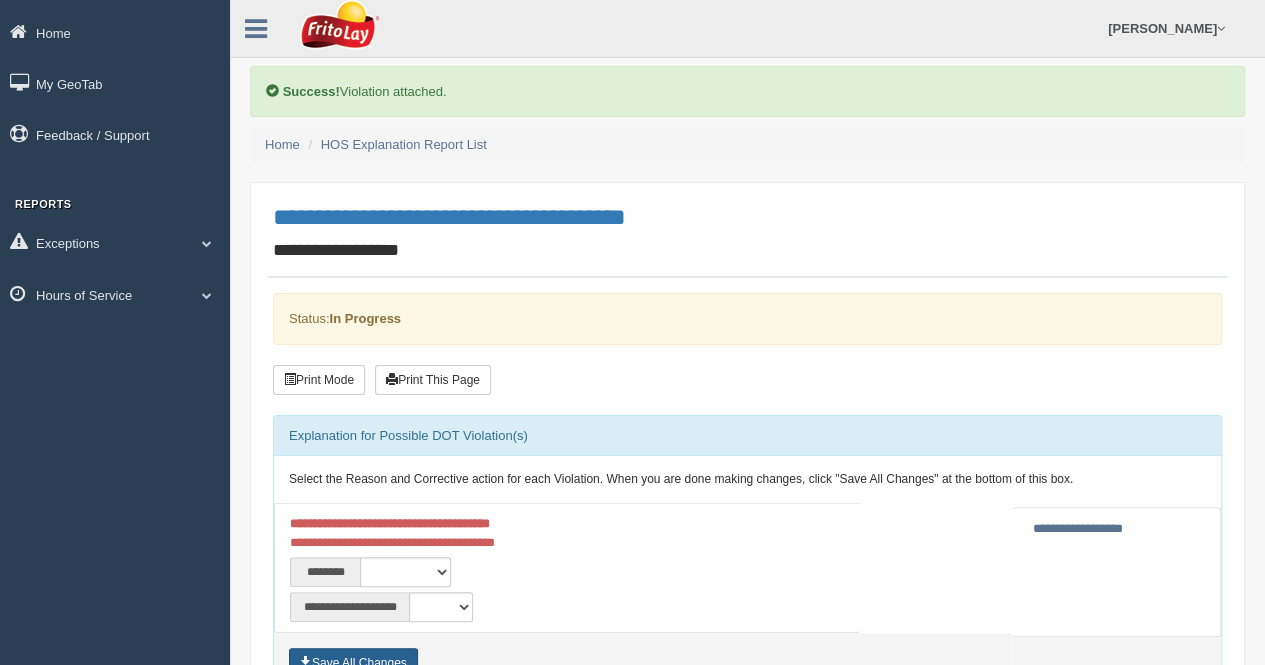 click on "Save All Changes" at bounding box center [353, 663] 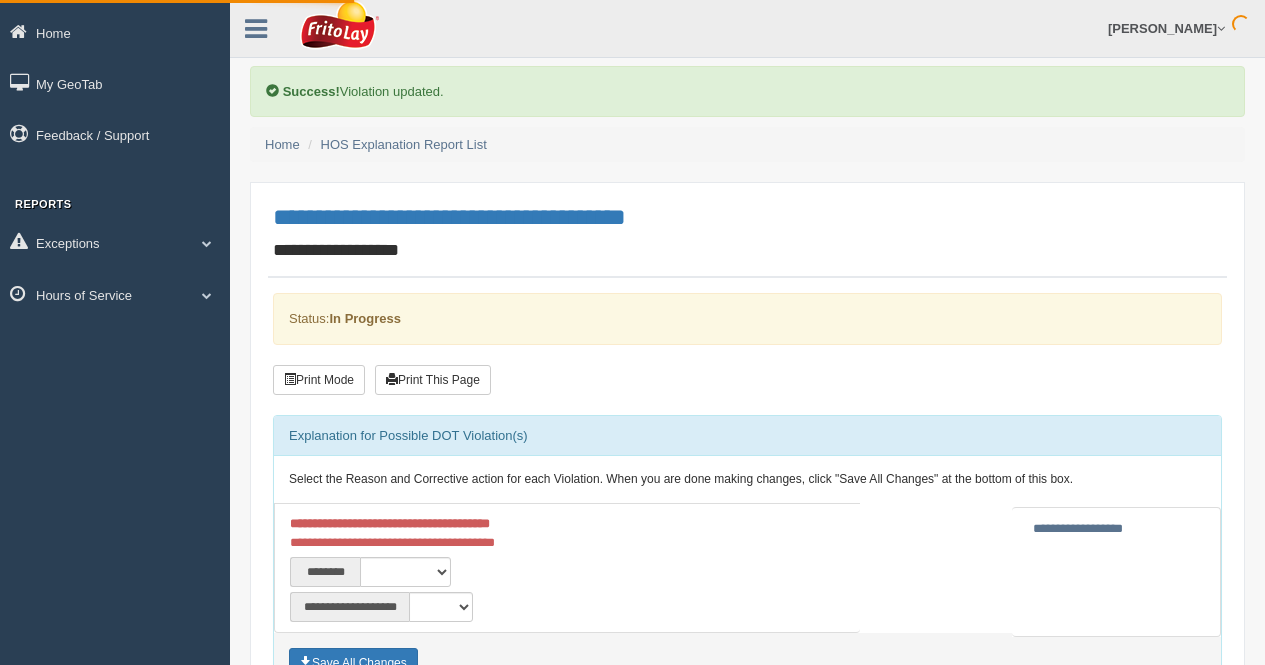 scroll, scrollTop: 0, scrollLeft: 0, axis: both 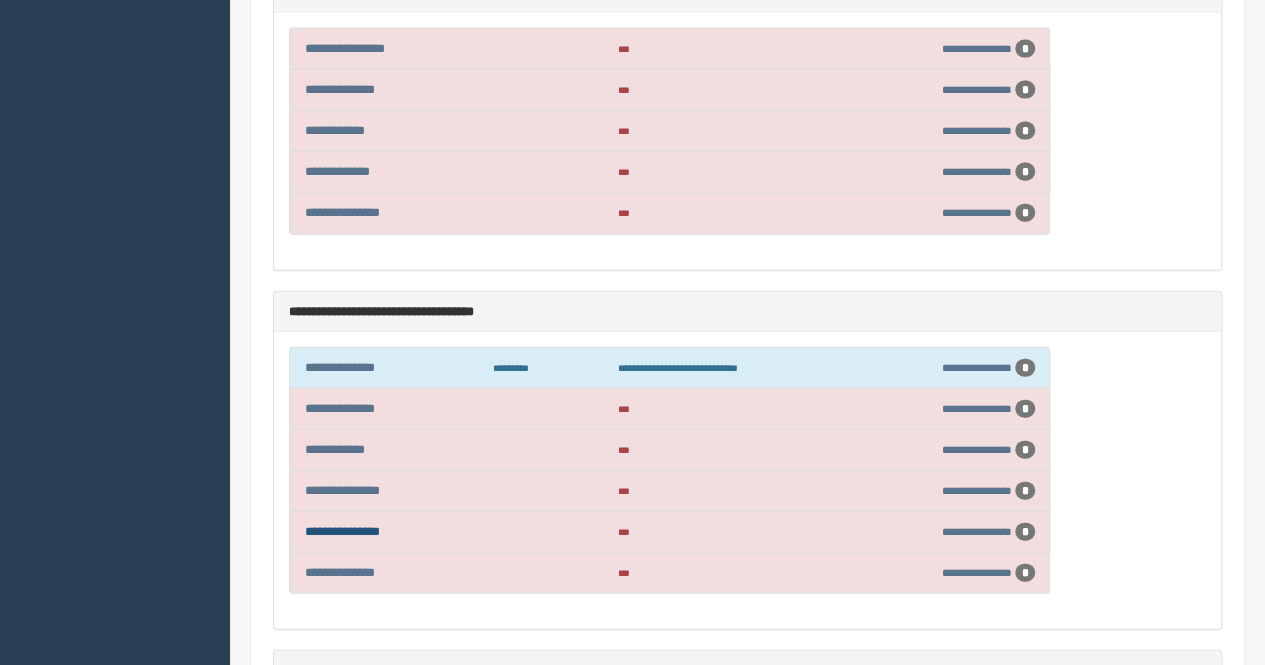 click on "**********" at bounding box center (342, 531) 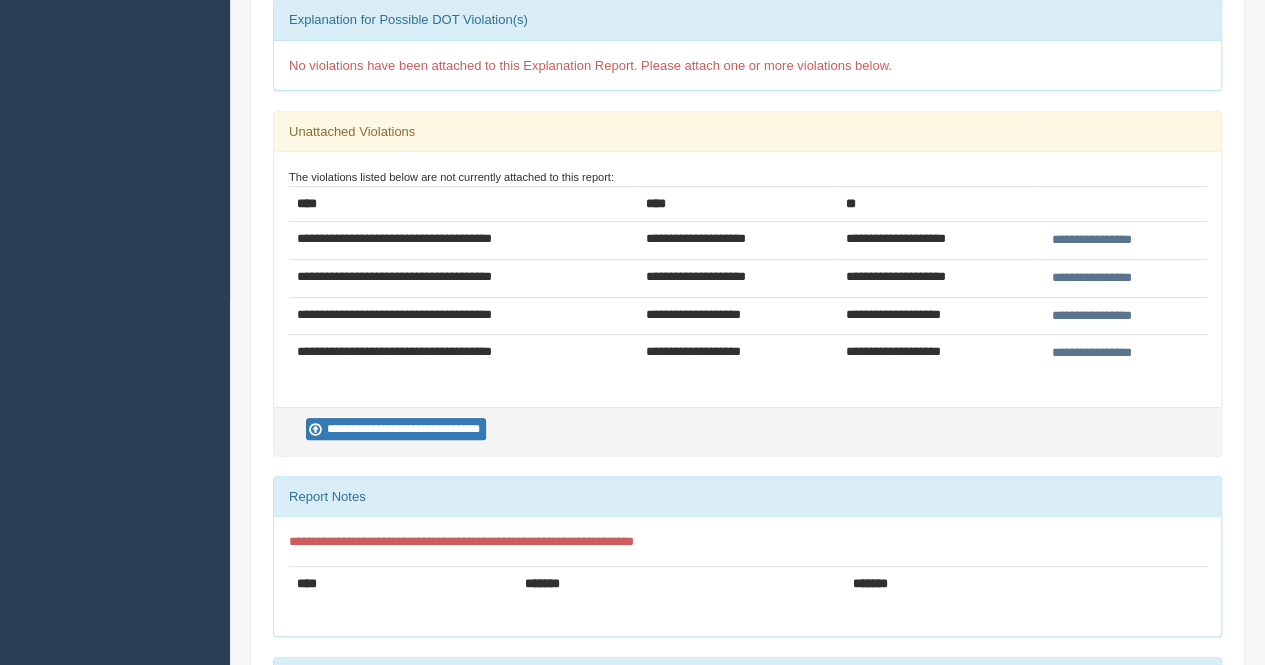 scroll, scrollTop: 64, scrollLeft: 0, axis: vertical 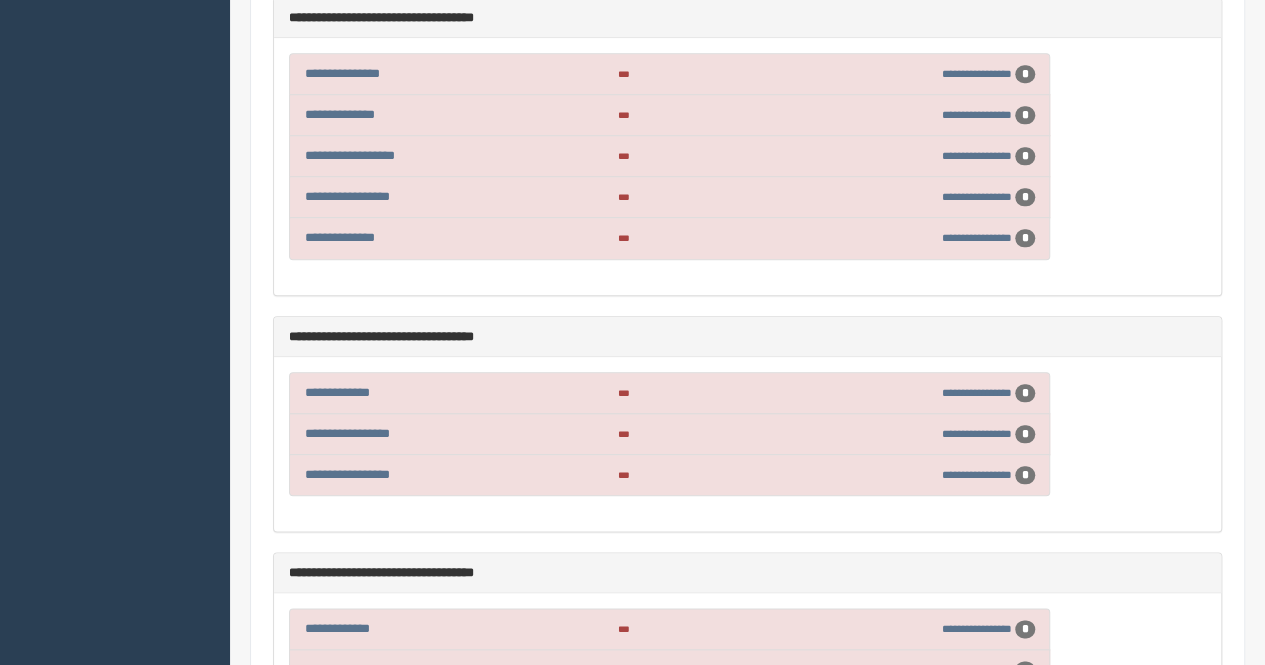 click on "**********" at bounding box center [389, 474] 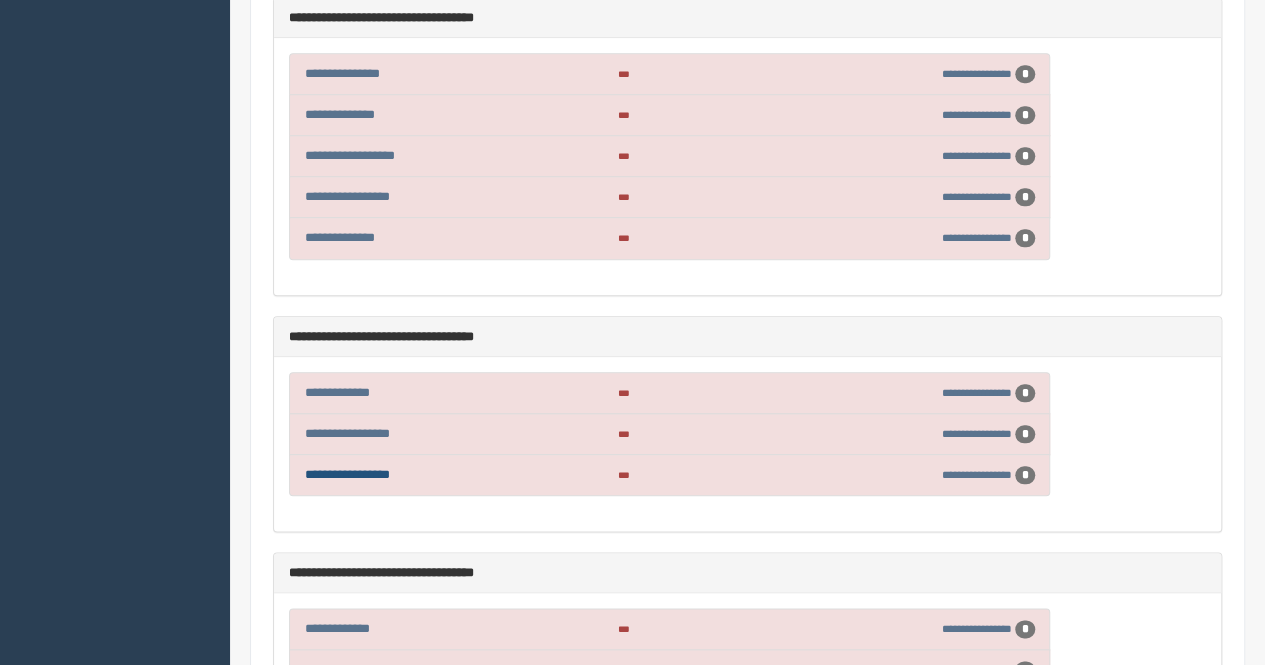 click on "**********" at bounding box center [347, 474] 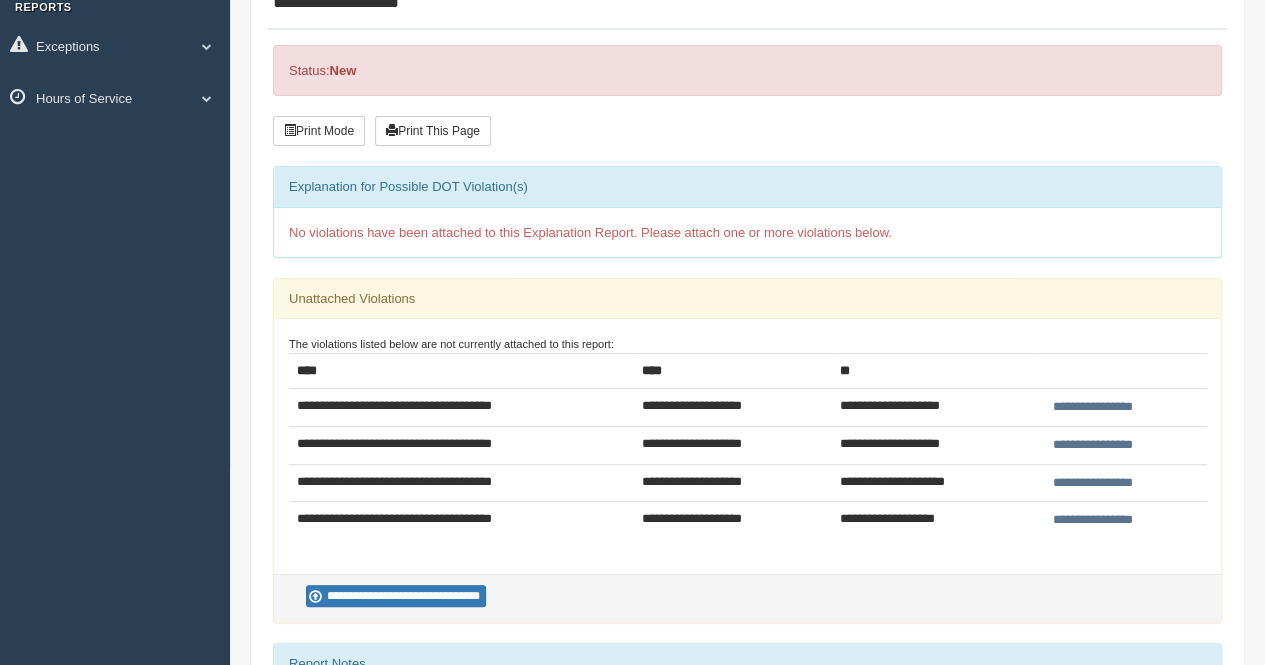 scroll, scrollTop: 200, scrollLeft: 0, axis: vertical 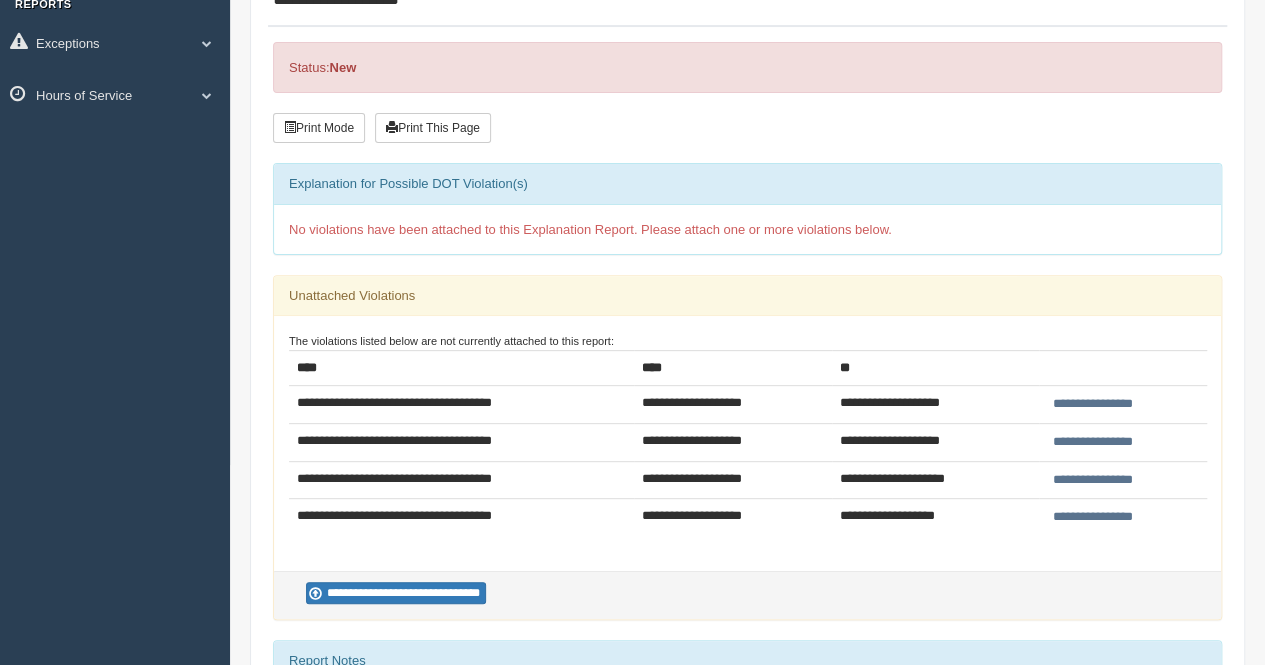 click on "**********" at bounding box center [1093, 517] 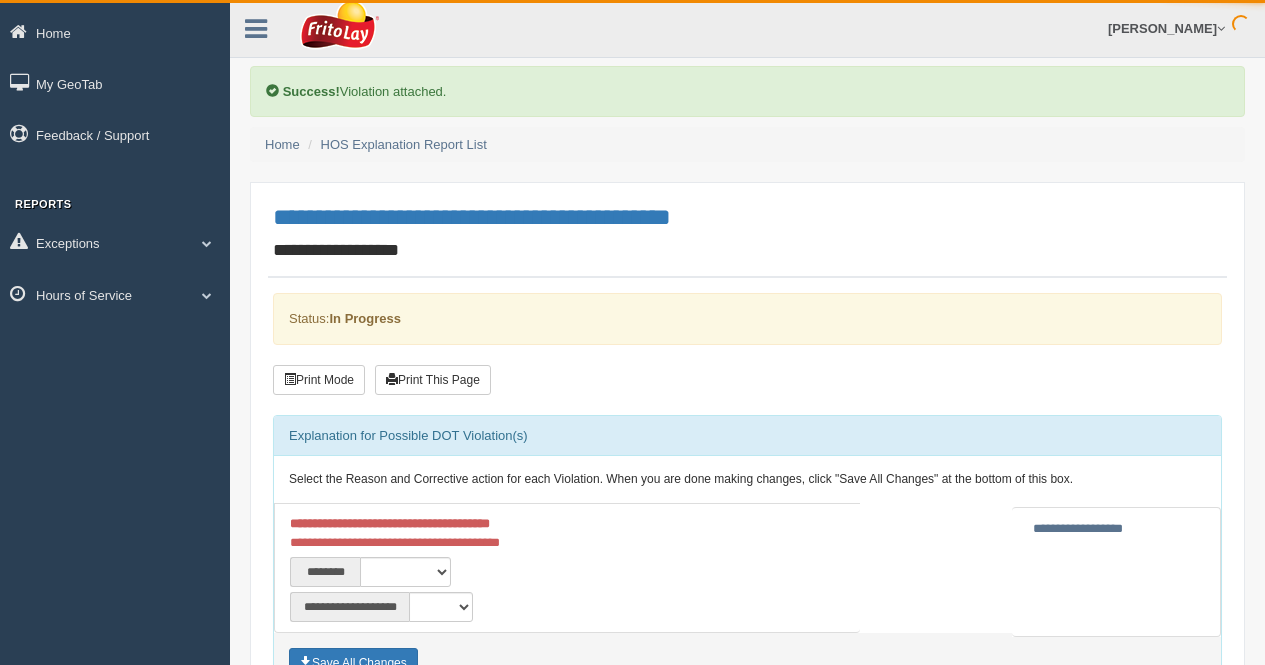 scroll, scrollTop: 0, scrollLeft: 0, axis: both 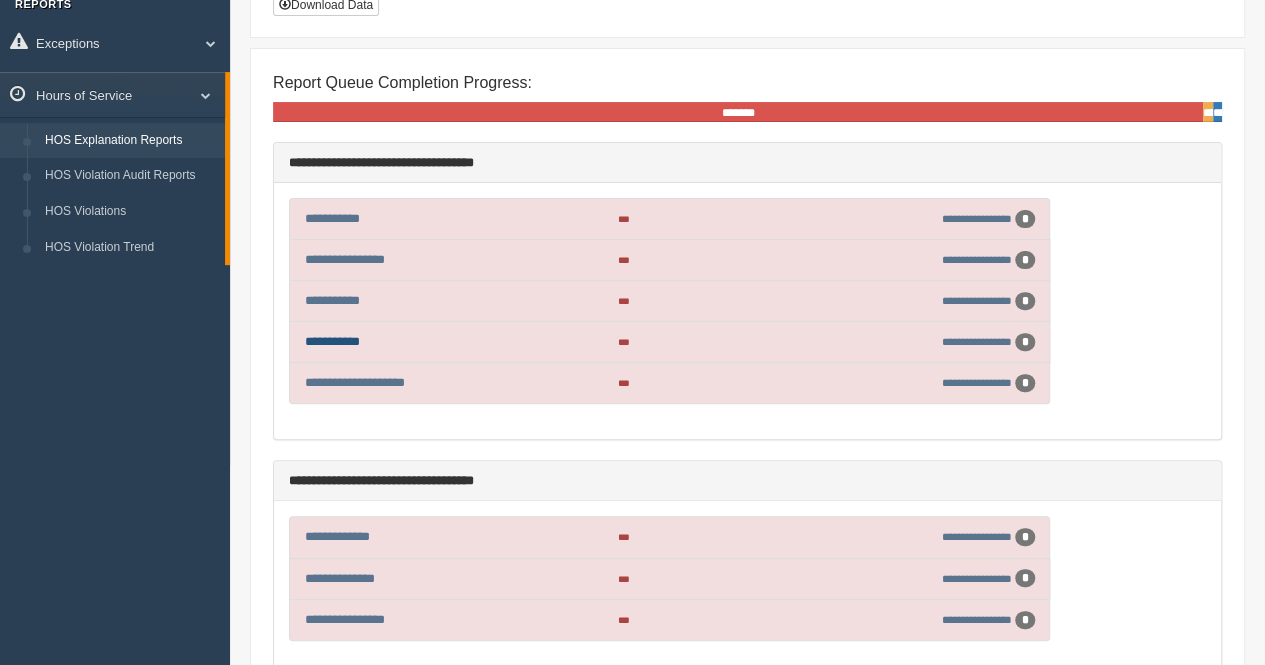 click on "**********" at bounding box center [332, 341] 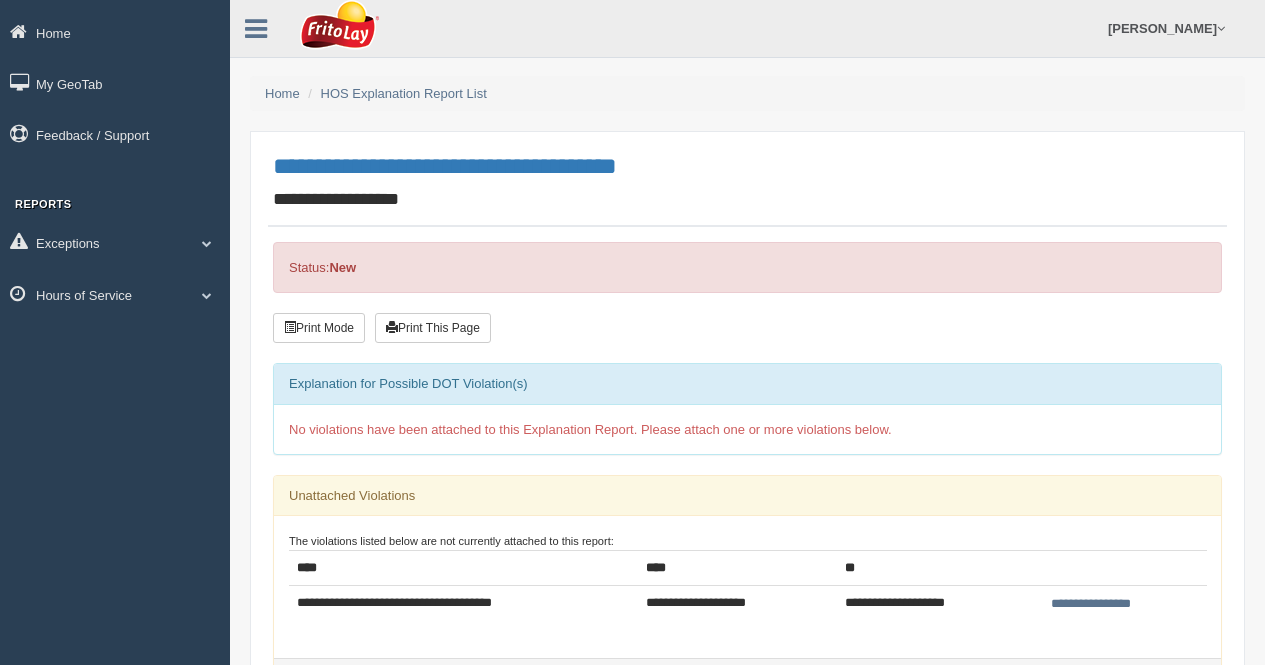 scroll, scrollTop: 0, scrollLeft: 0, axis: both 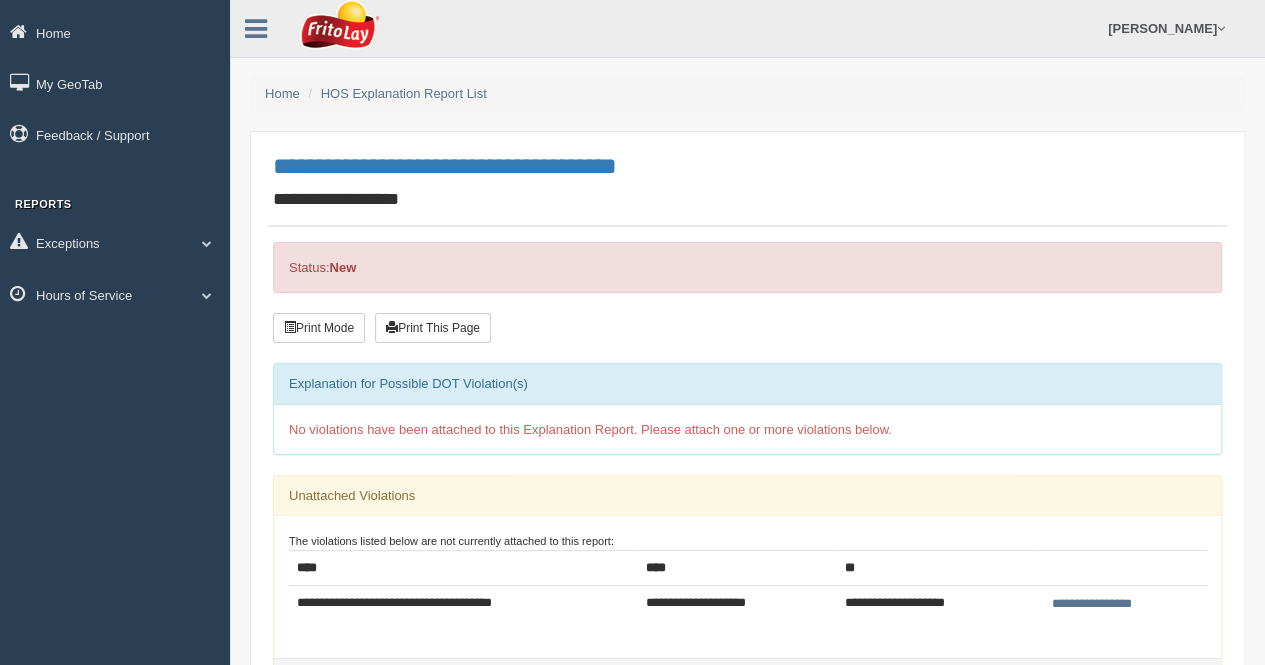 click on "**********" at bounding box center [1091, 604] 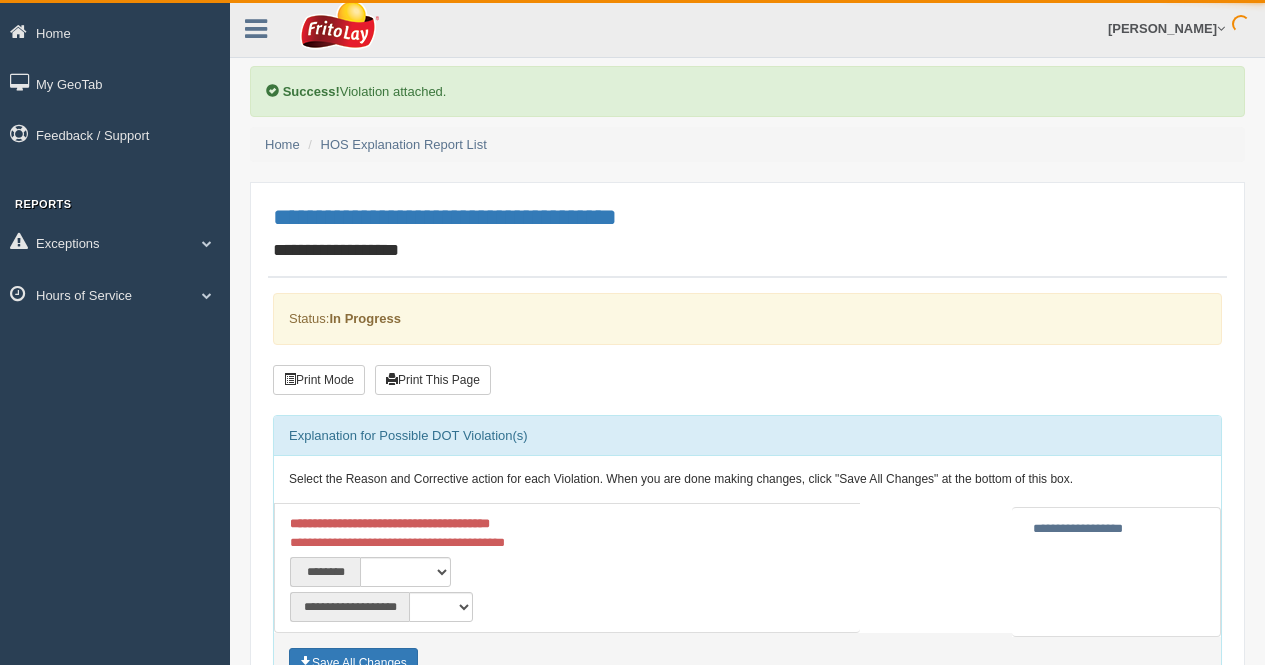 scroll, scrollTop: 0, scrollLeft: 0, axis: both 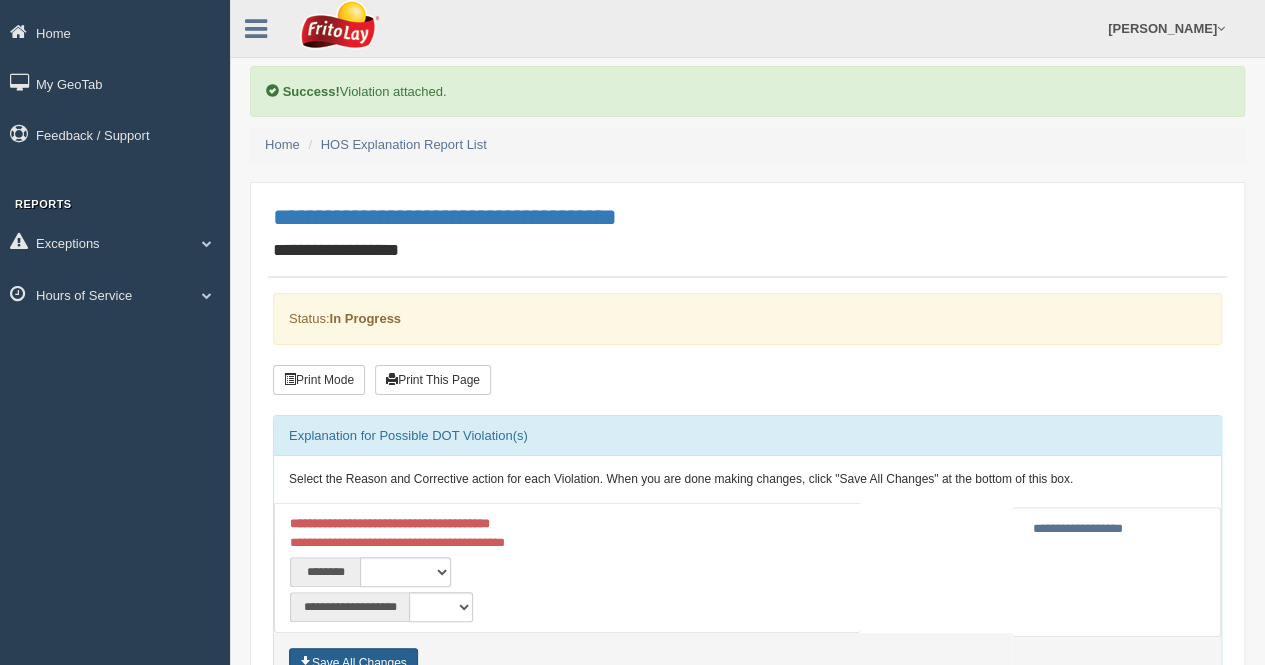 click on "Save All Changes" at bounding box center [353, 663] 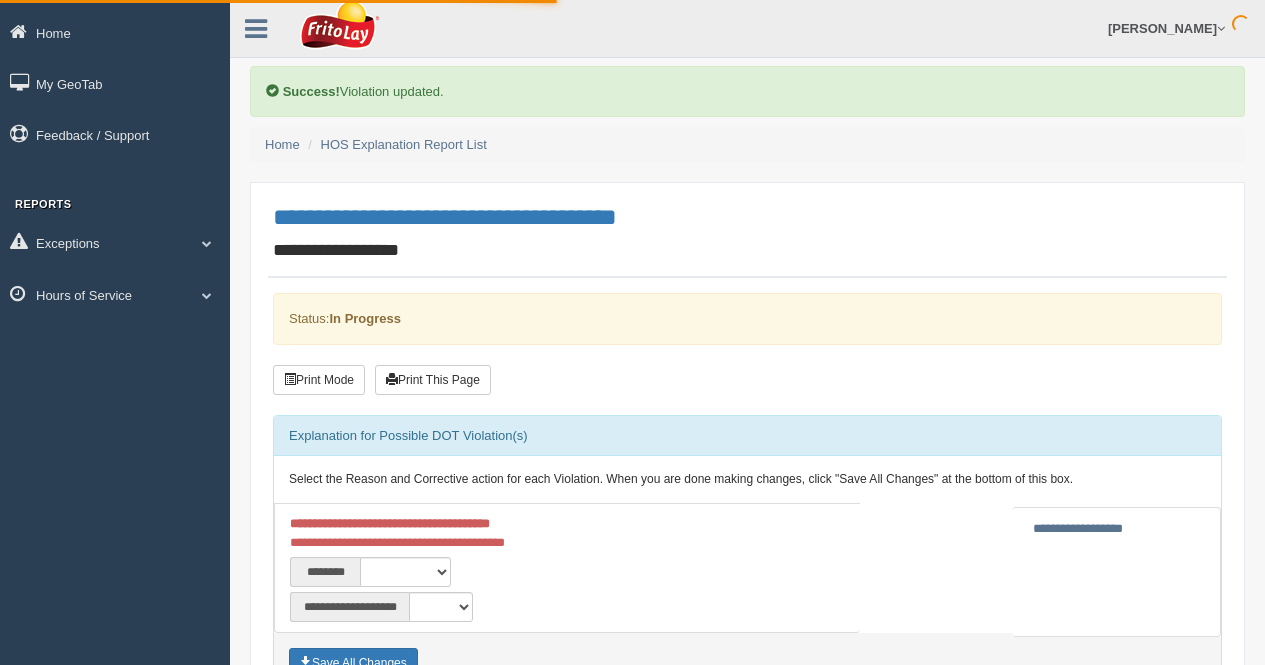 scroll, scrollTop: 0, scrollLeft: 0, axis: both 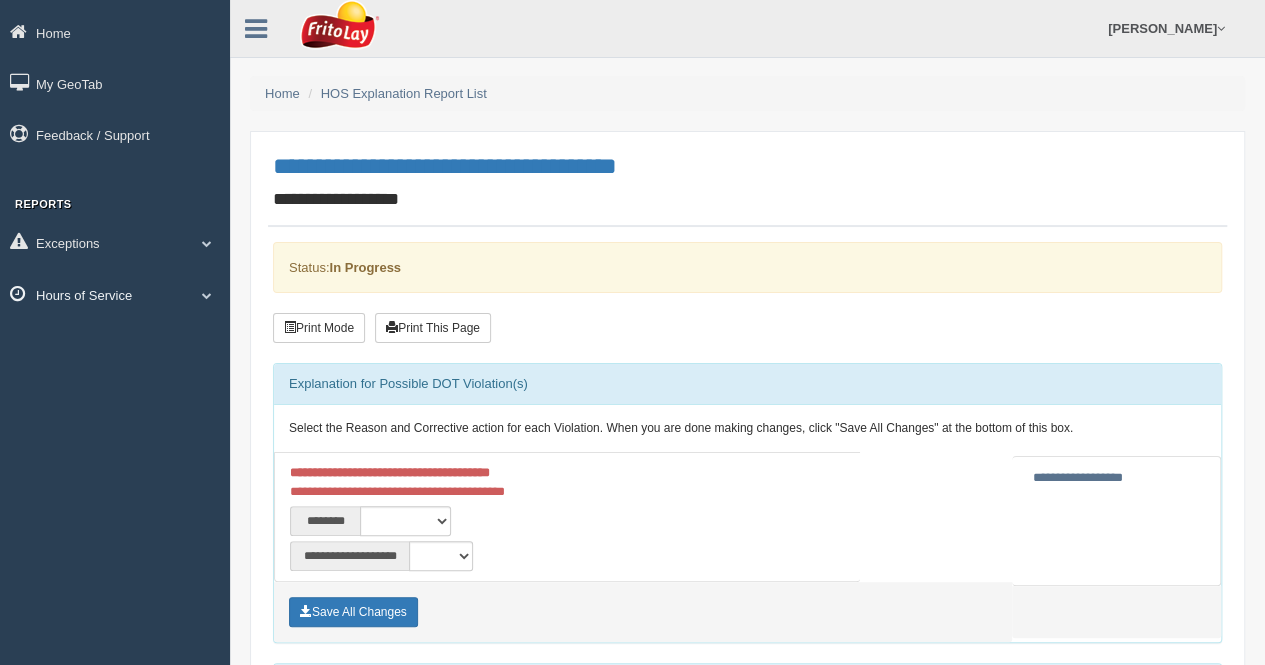 click on "Hours of Service" at bounding box center (115, 294) 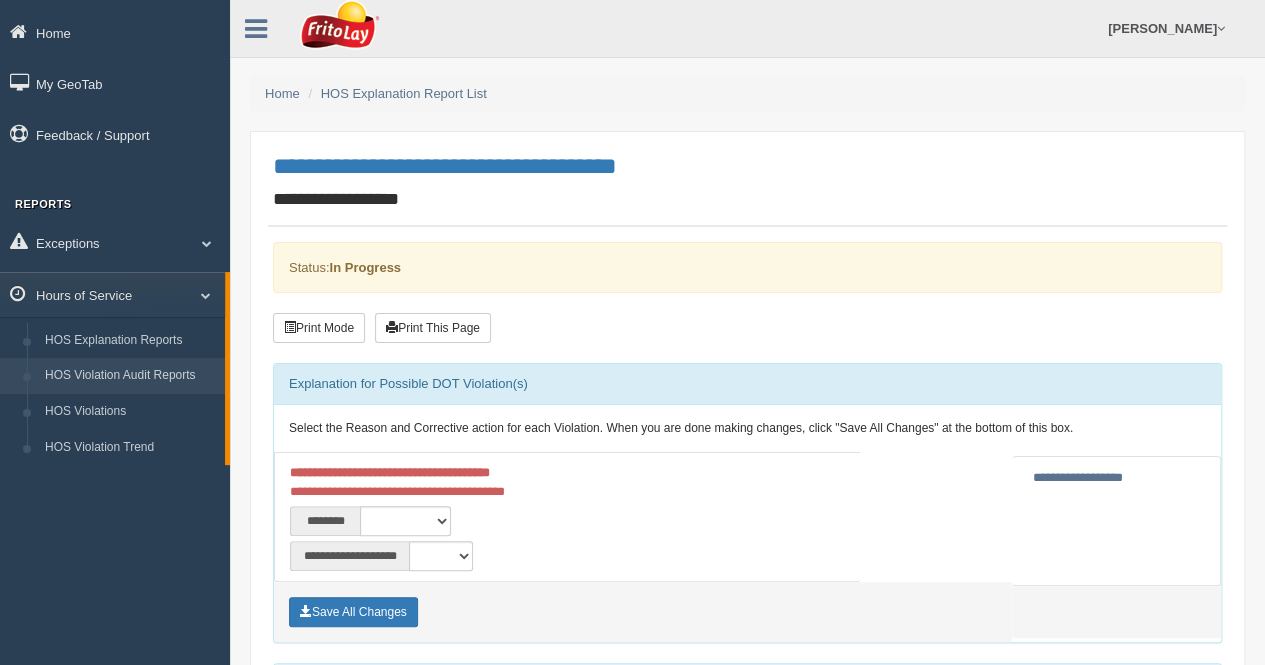 click on "HOS Violation Audit Reports" at bounding box center (130, 376) 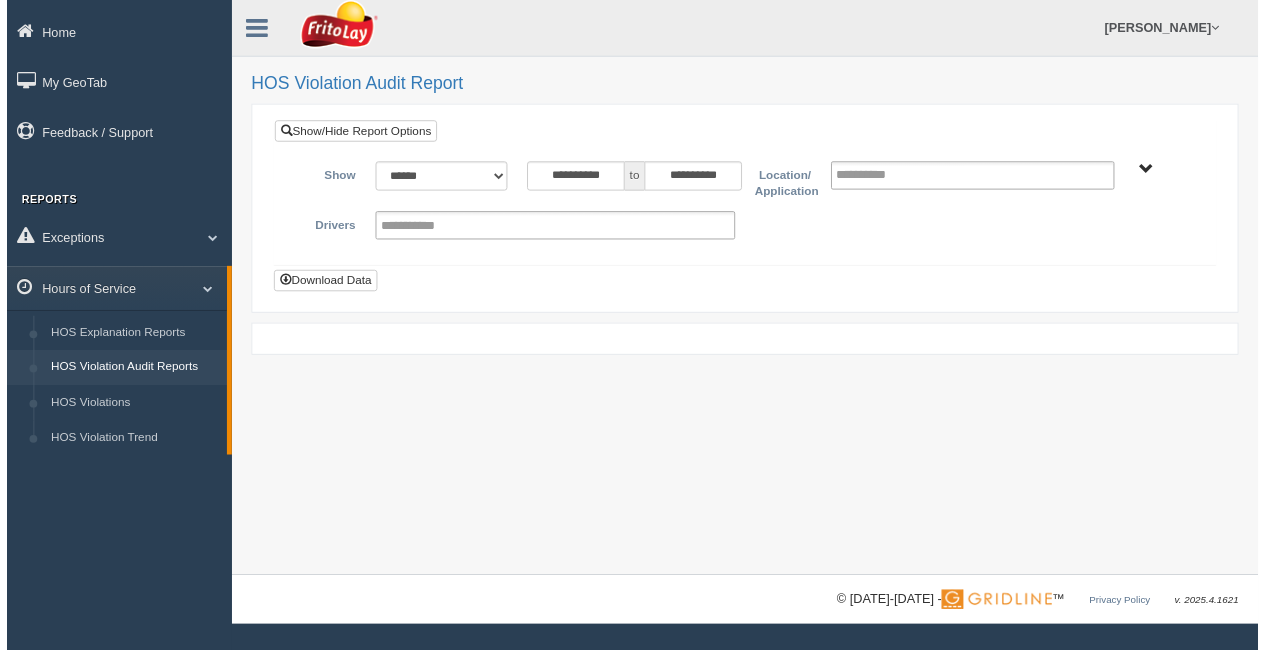 scroll, scrollTop: 0, scrollLeft: 0, axis: both 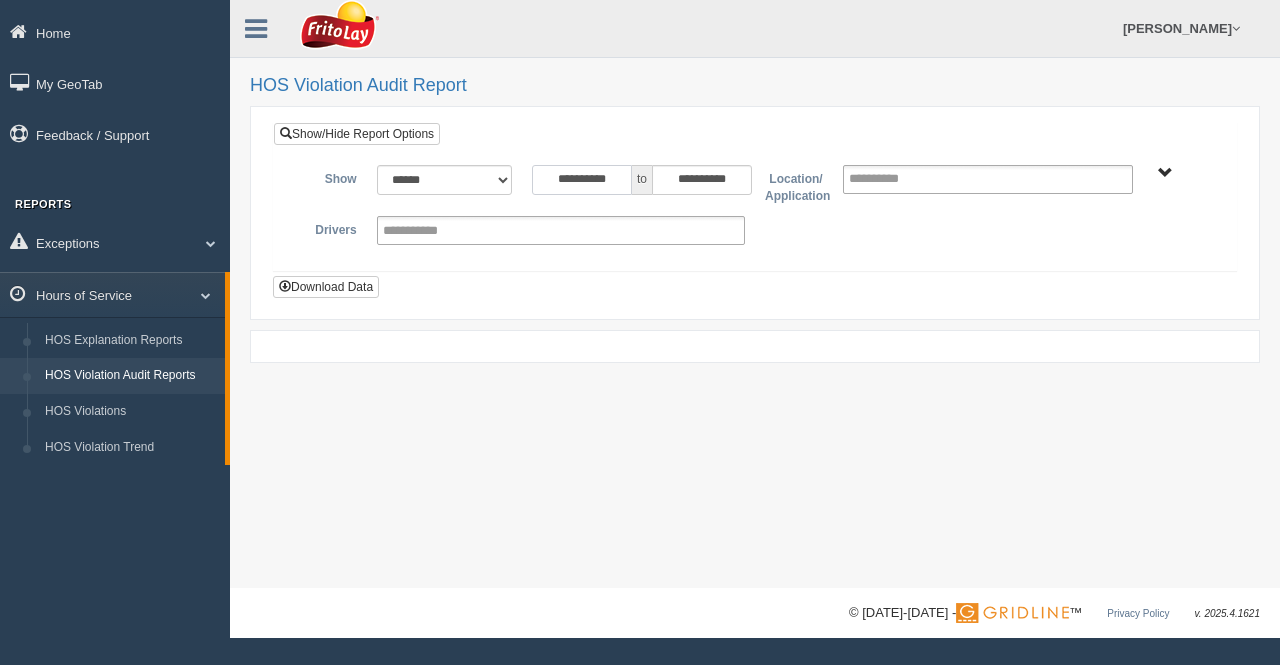click on "**********" at bounding box center [582, 180] 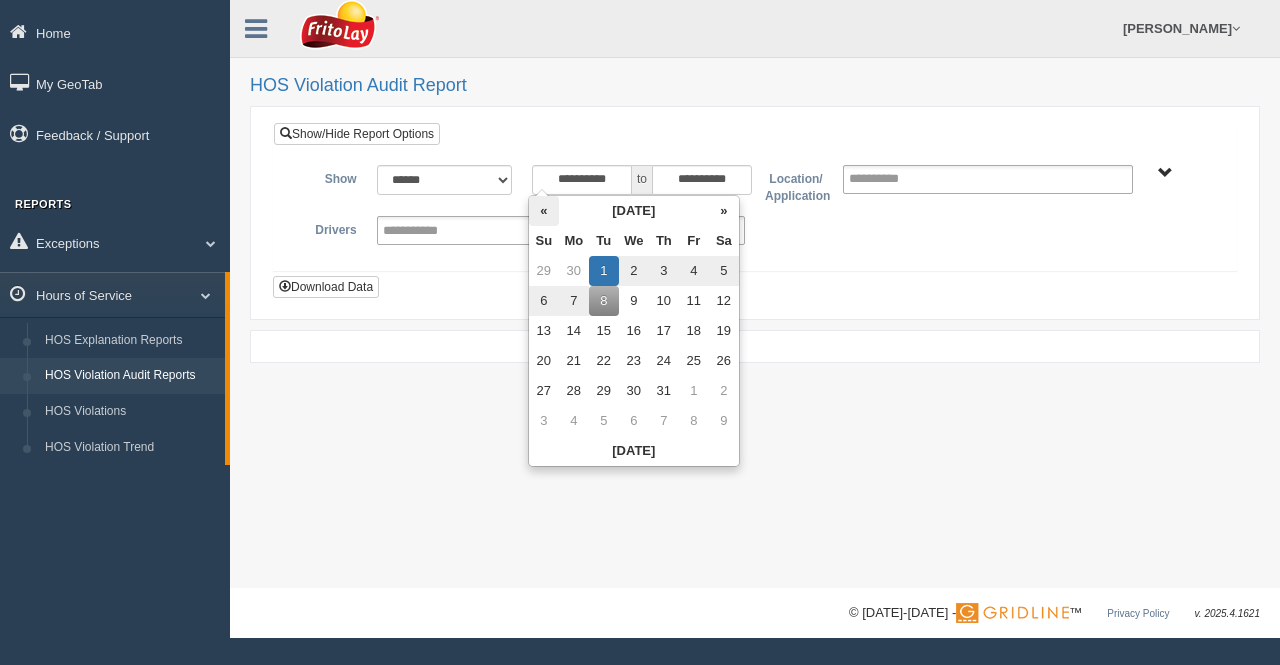 click on "«" at bounding box center (544, 211) 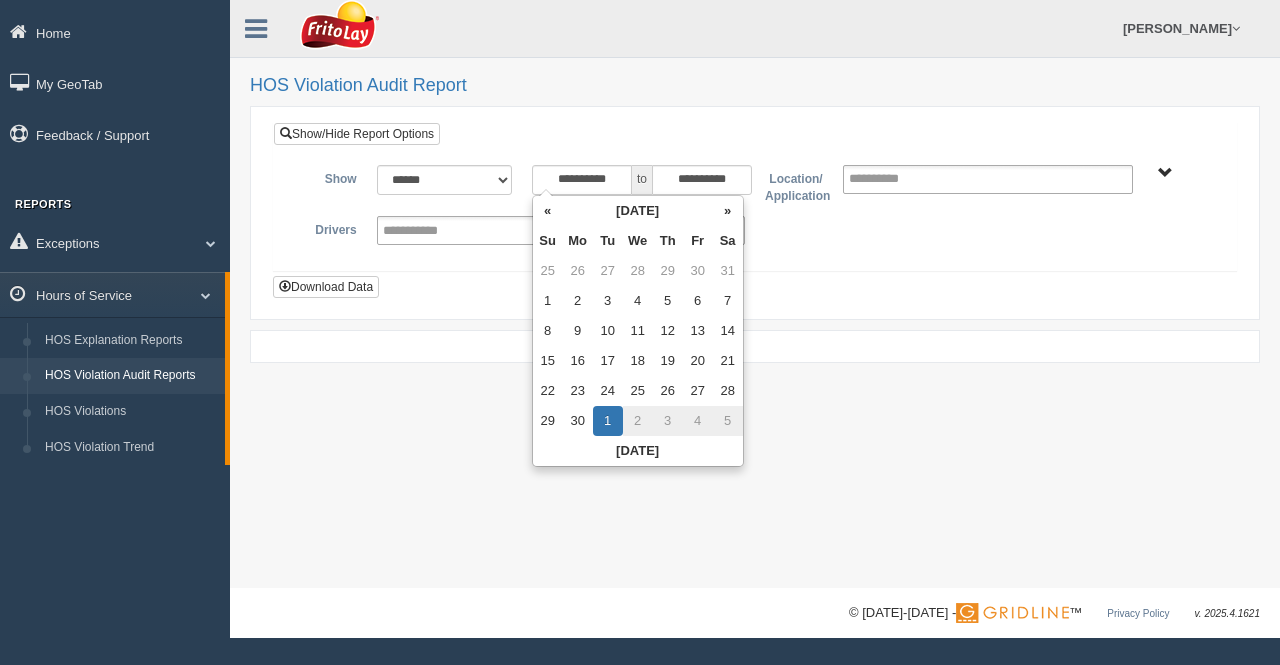 click on "«" at bounding box center (548, 211) 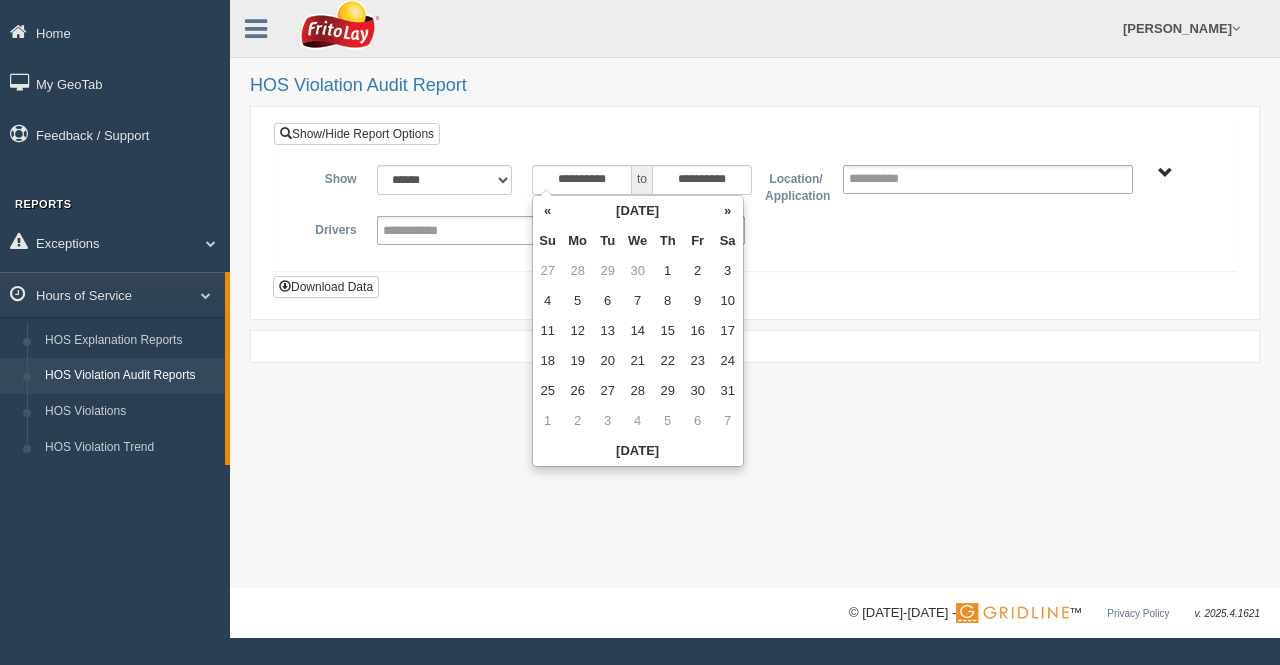 click on "«" at bounding box center (548, 211) 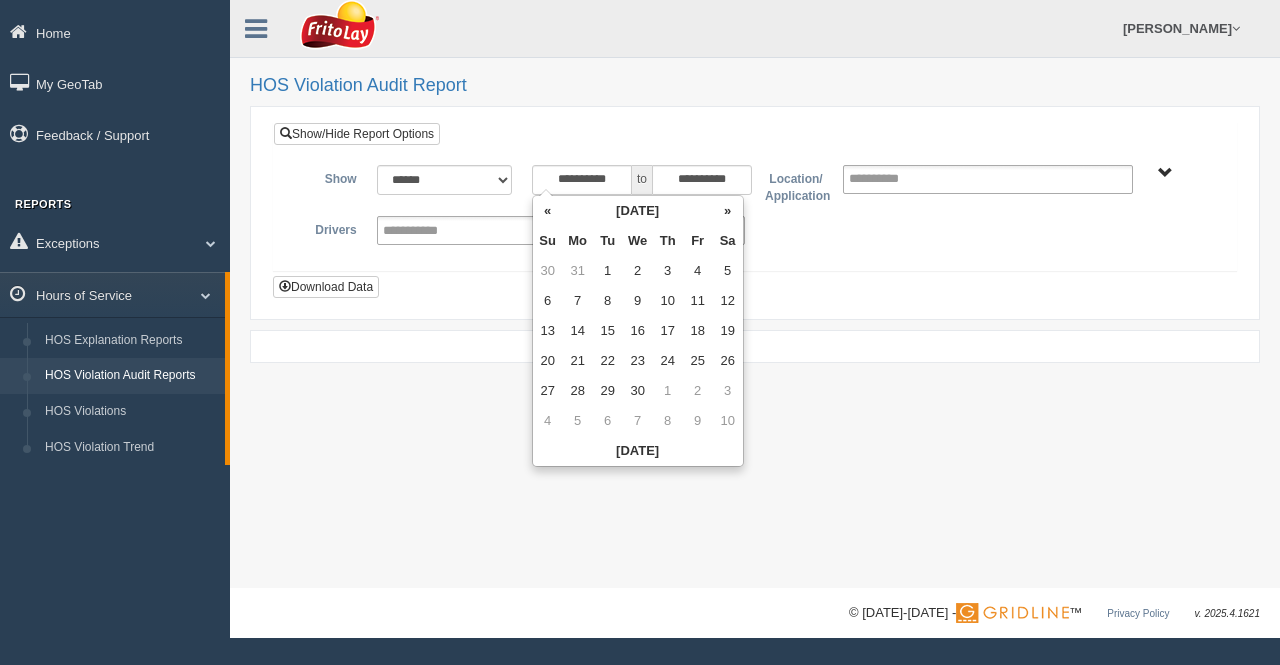 click on "«" at bounding box center [548, 211] 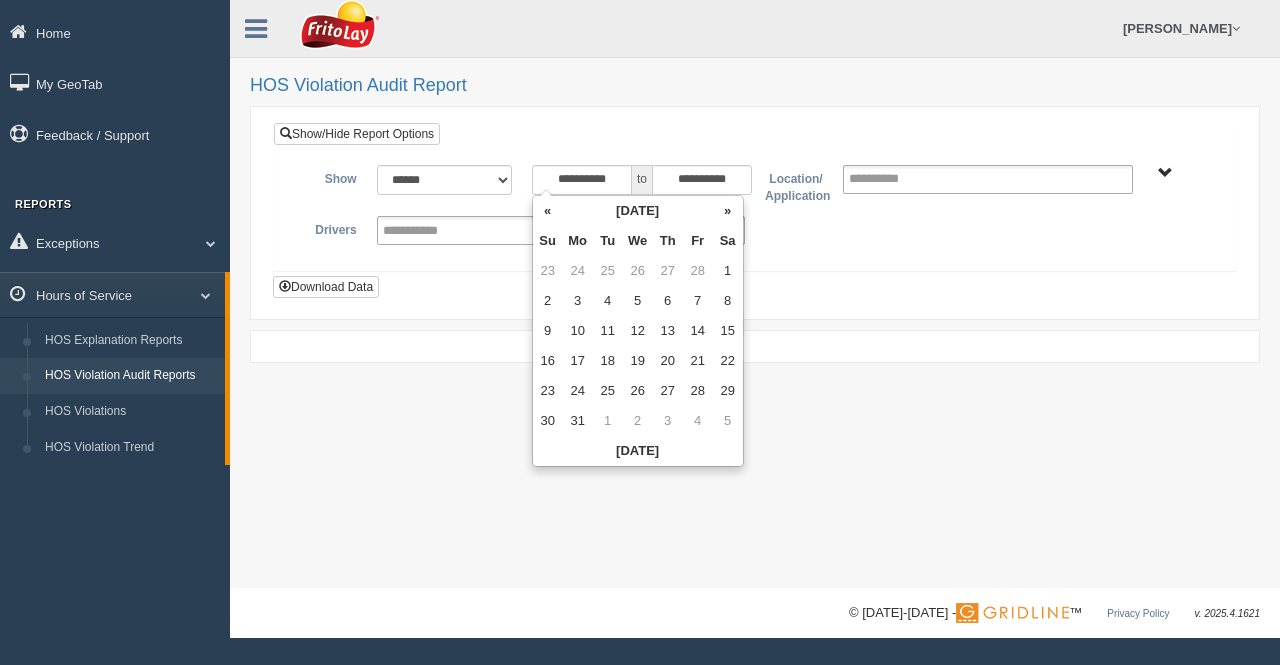 click on "«" at bounding box center (548, 211) 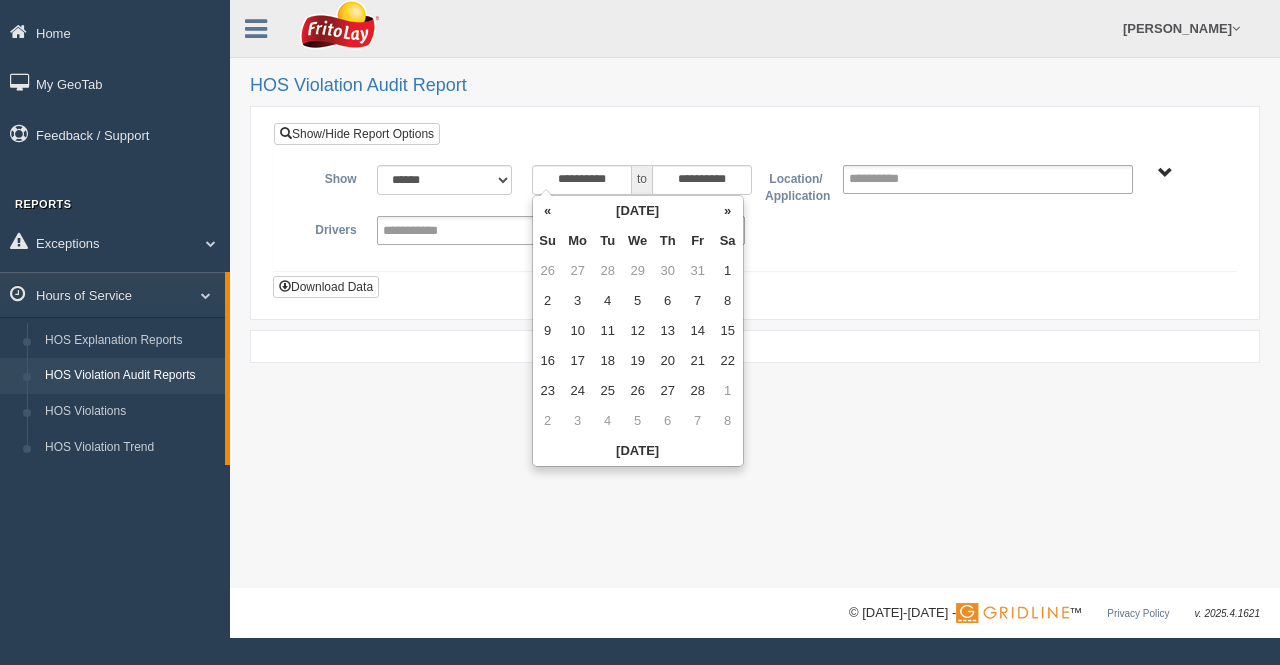 click on "«" at bounding box center [548, 211] 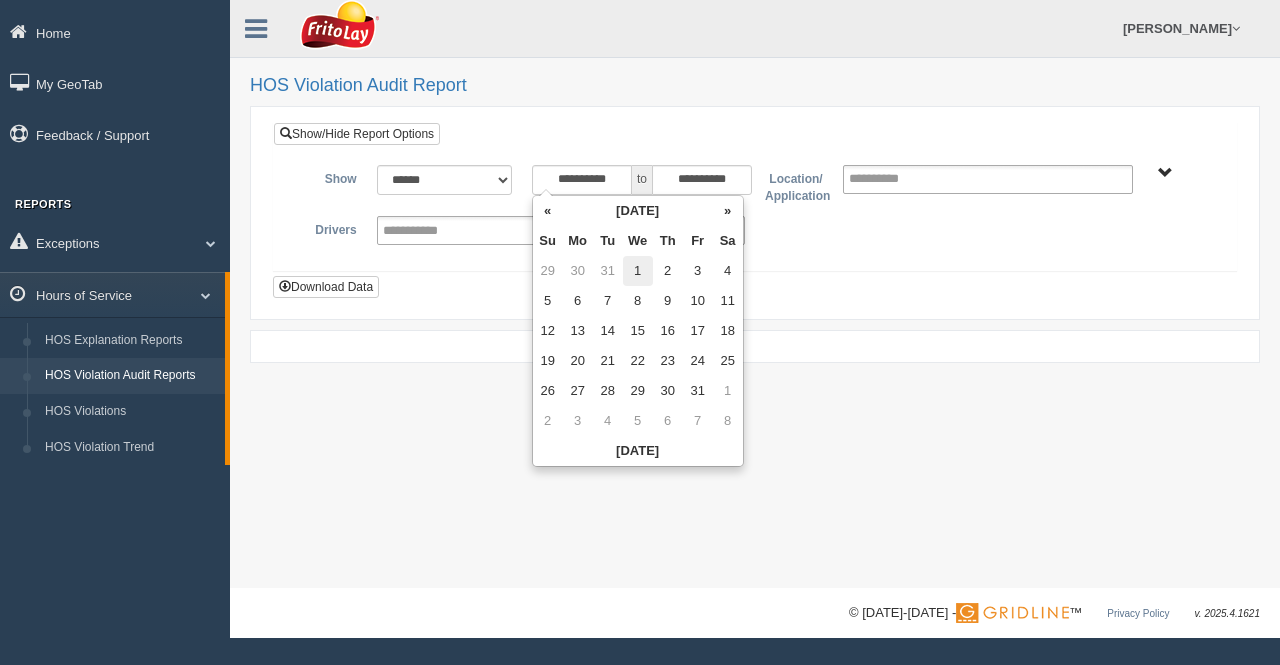click on "1" at bounding box center [638, 271] 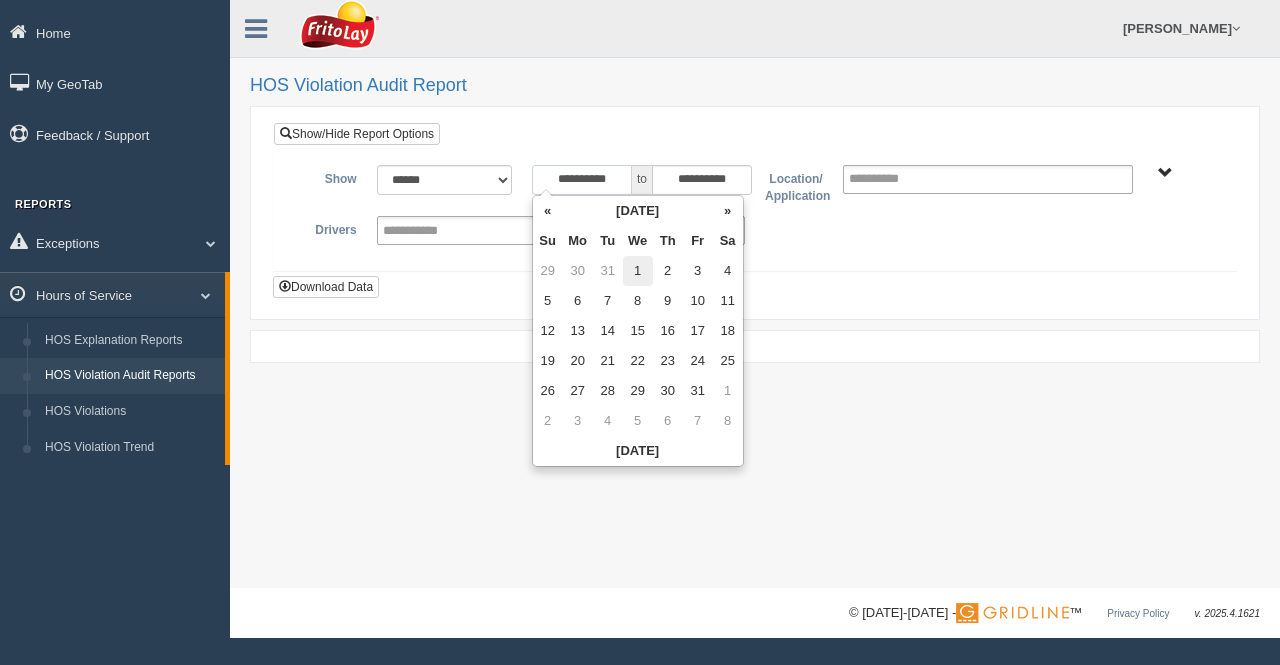 type on "**********" 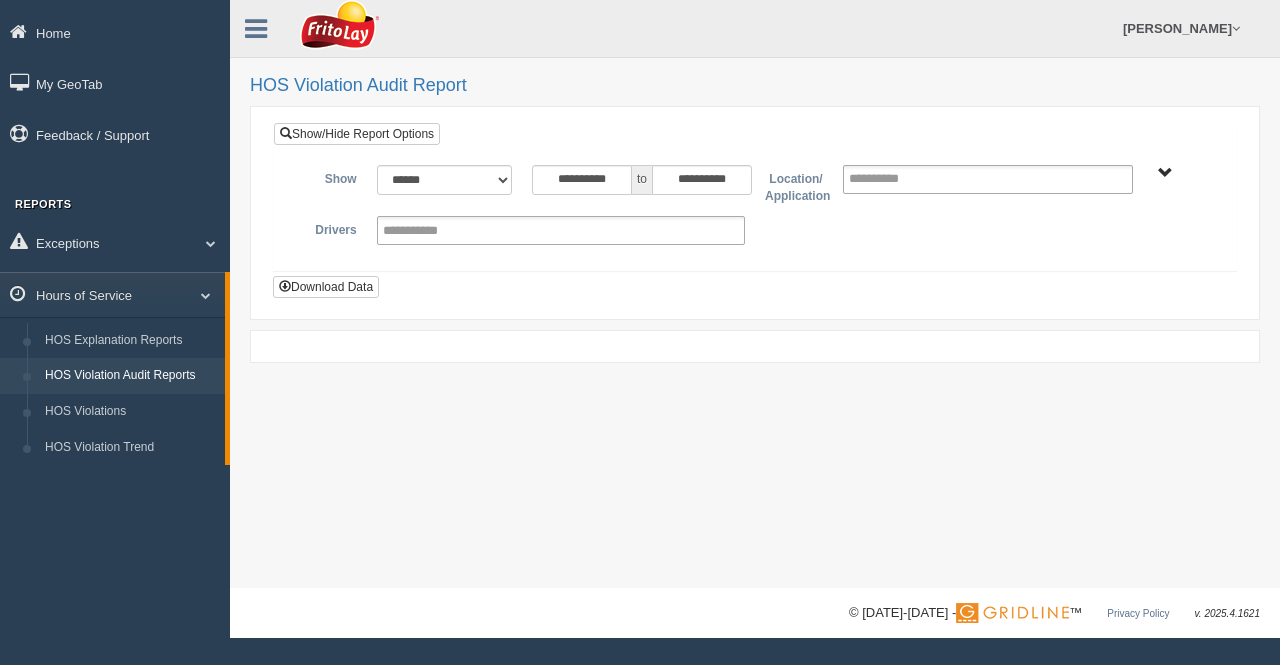 click on "[GEOGRAPHIC_DATA]-MU01644  [GEOGRAPHIC_DATA]-MU01512  GREATER [GEOGRAPHIC_DATA]-MU01577  GREATER [US_STATE][GEOGRAPHIC_DATA]-MU01526" at bounding box center [1165, 173] 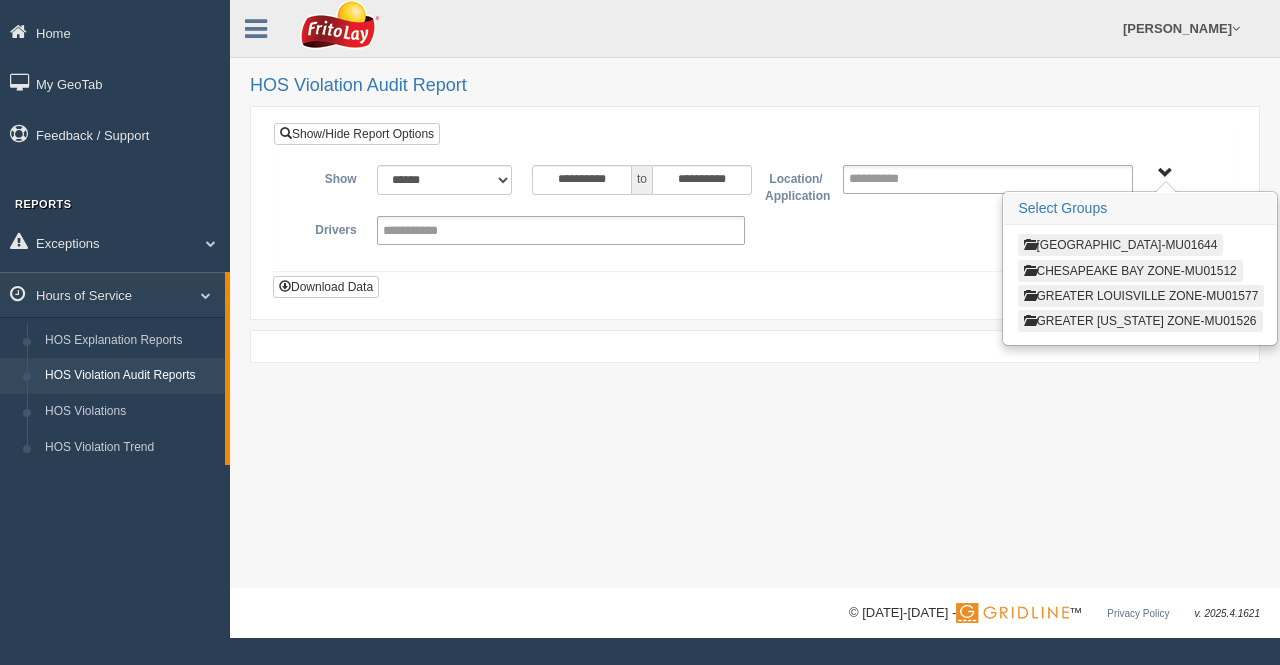 click on "[GEOGRAPHIC_DATA]-MU01644" at bounding box center (1120, 245) 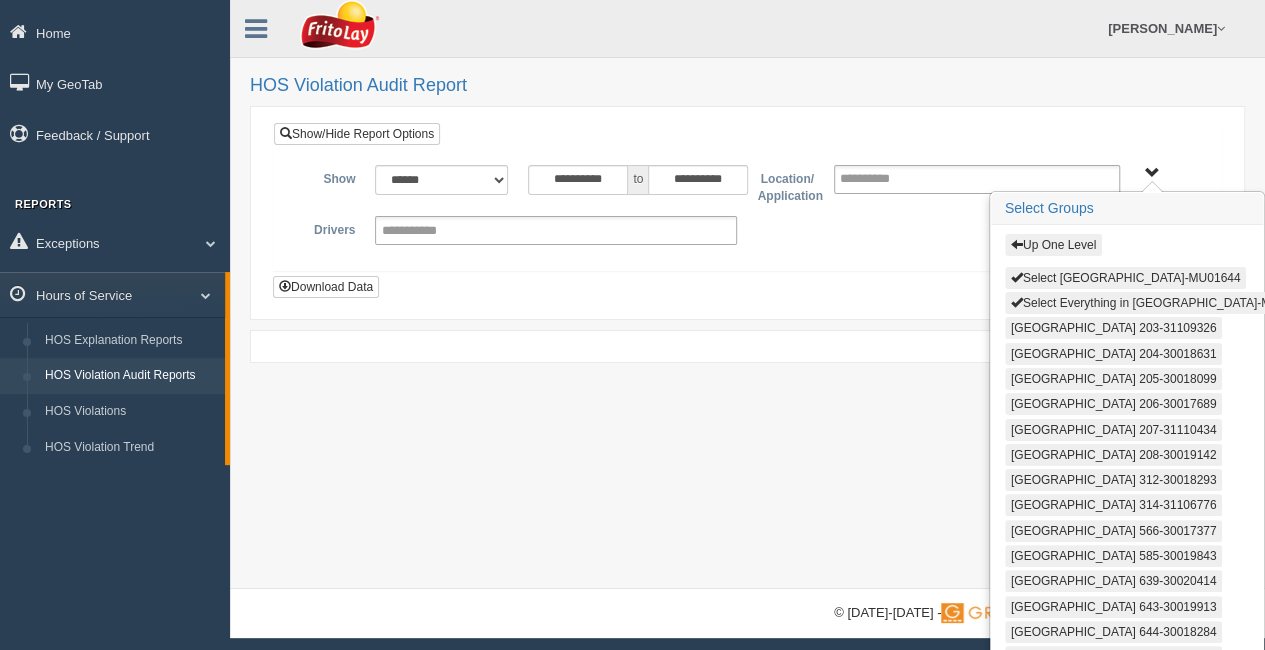 click on "Select Everything in [GEOGRAPHIC_DATA]-MU01644" at bounding box center [1162, 303] 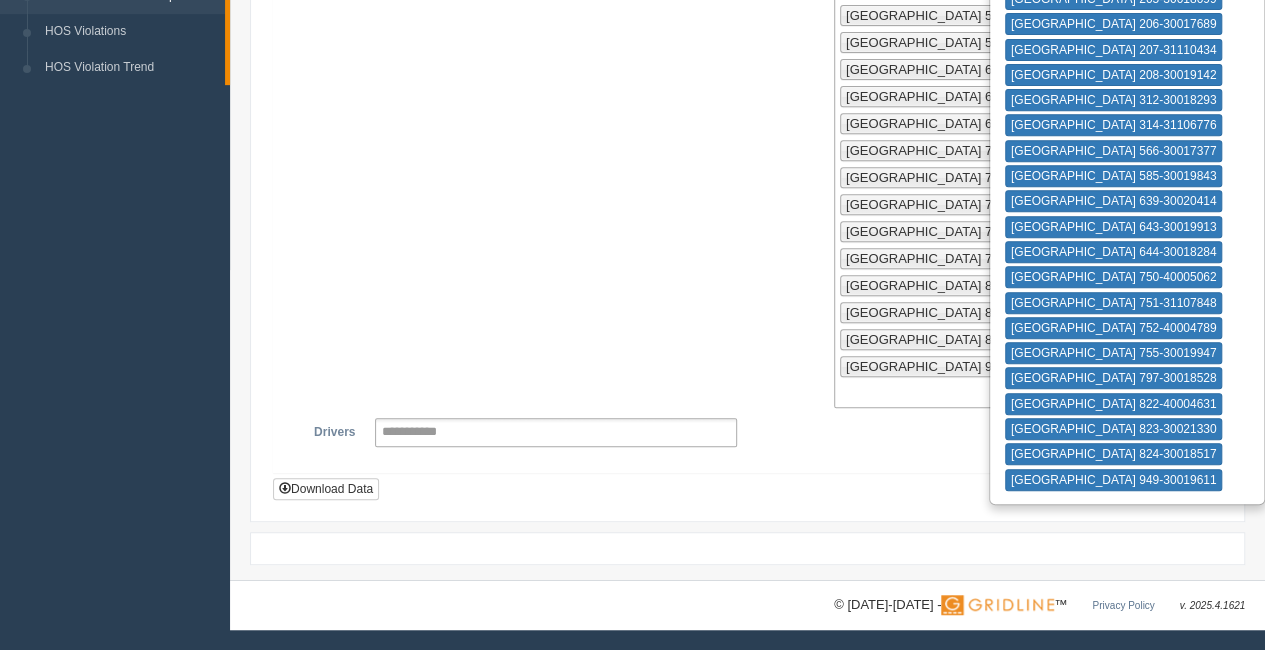 scroll, scrollTop: 646, scrollLeft: 0, axis: vertical 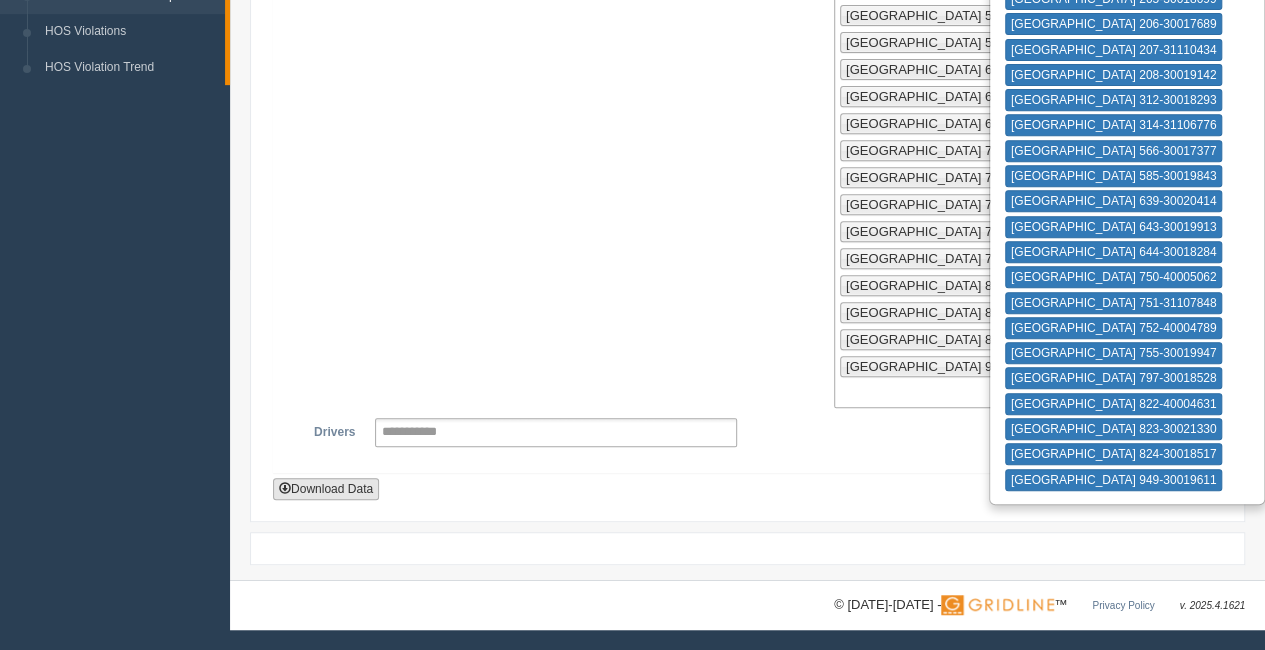 click on "Download Data" at bounding box center (326, 489) 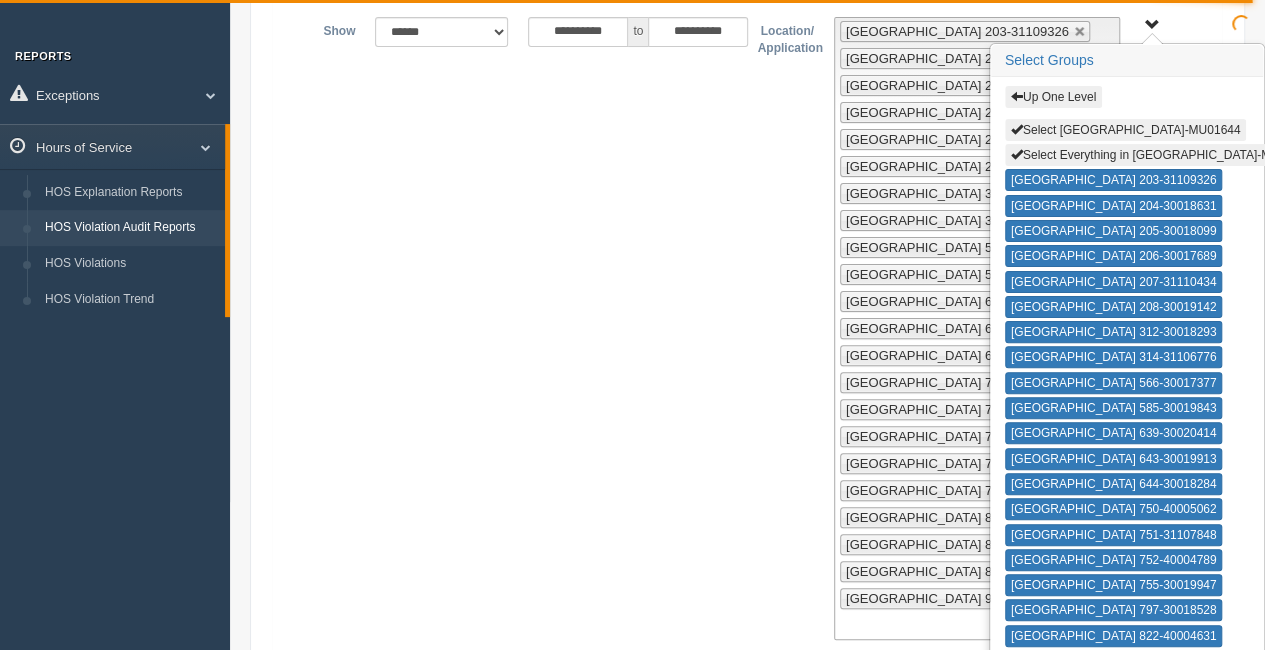 scroll, scrollTop: 0, scrollLeft: 0, axis: both 